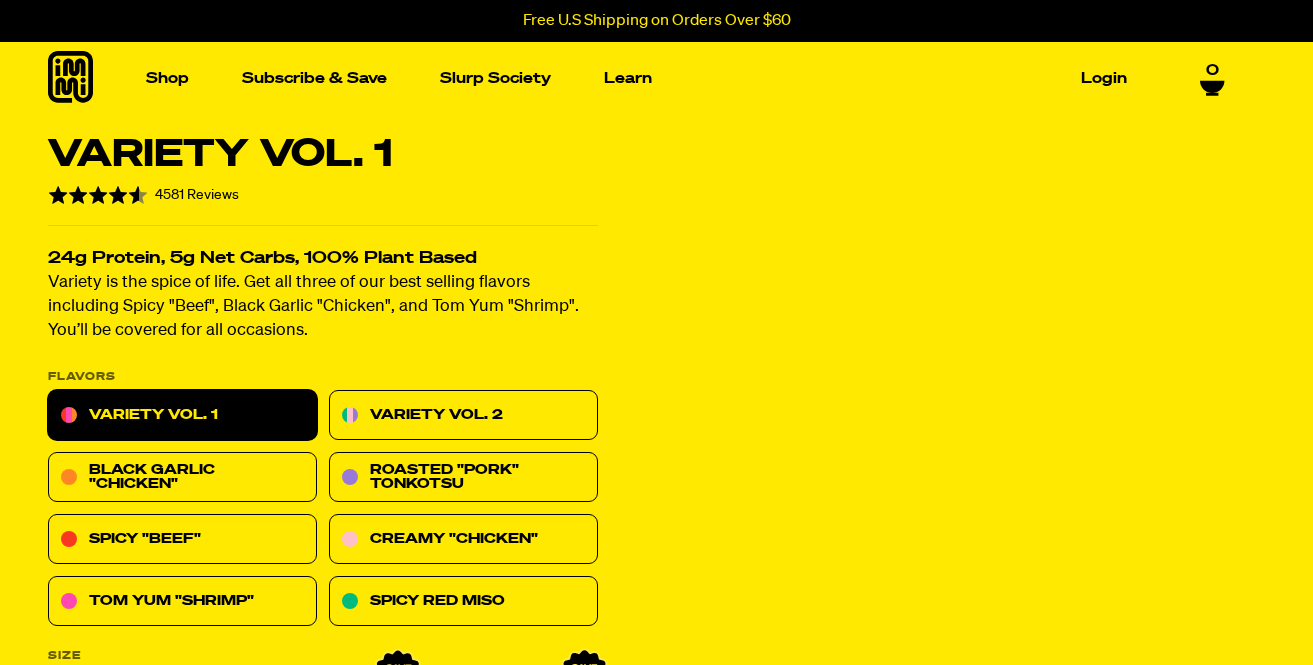 scroll, scrollTop: 0, scrollLeft: 0, axis: both 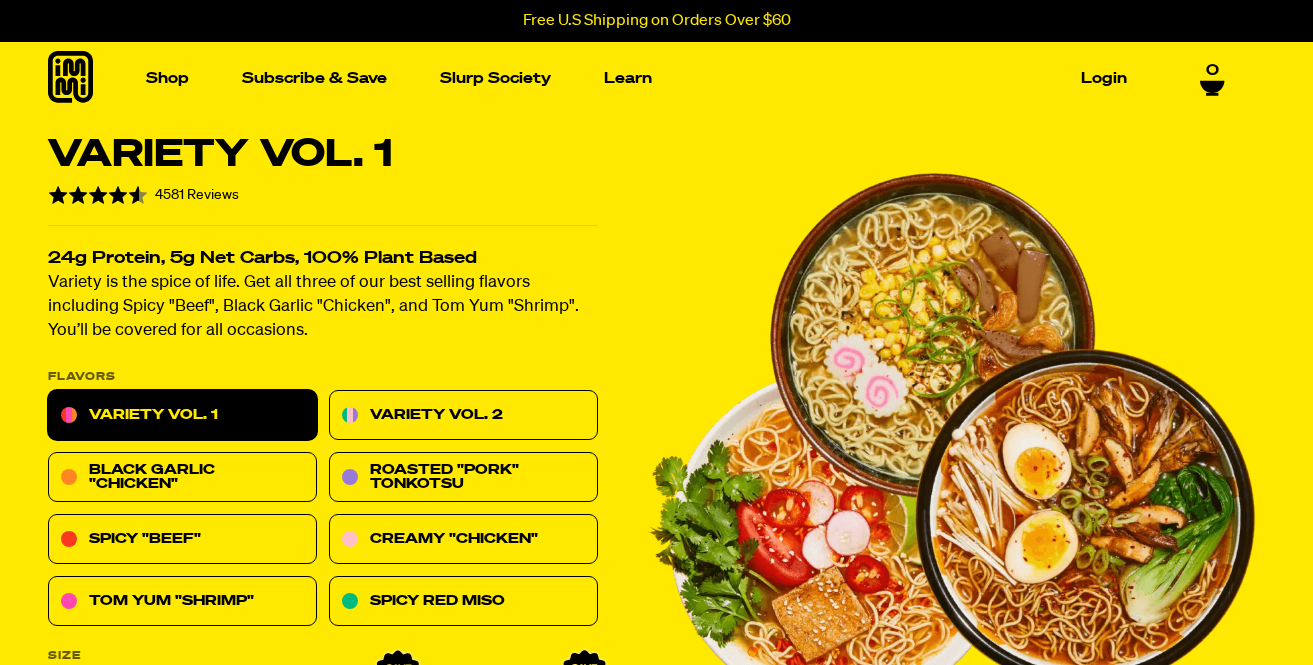 click on "0" at bounding box center [1212, 79] 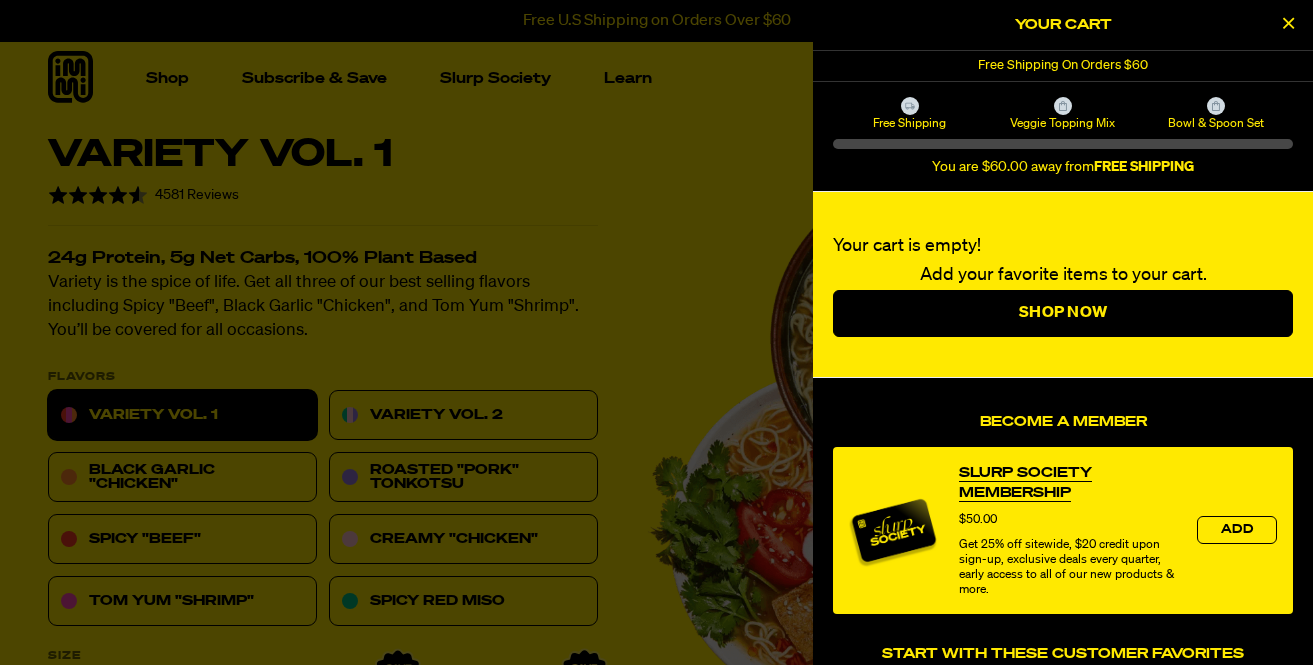 click at bounding box center [1288, 23] 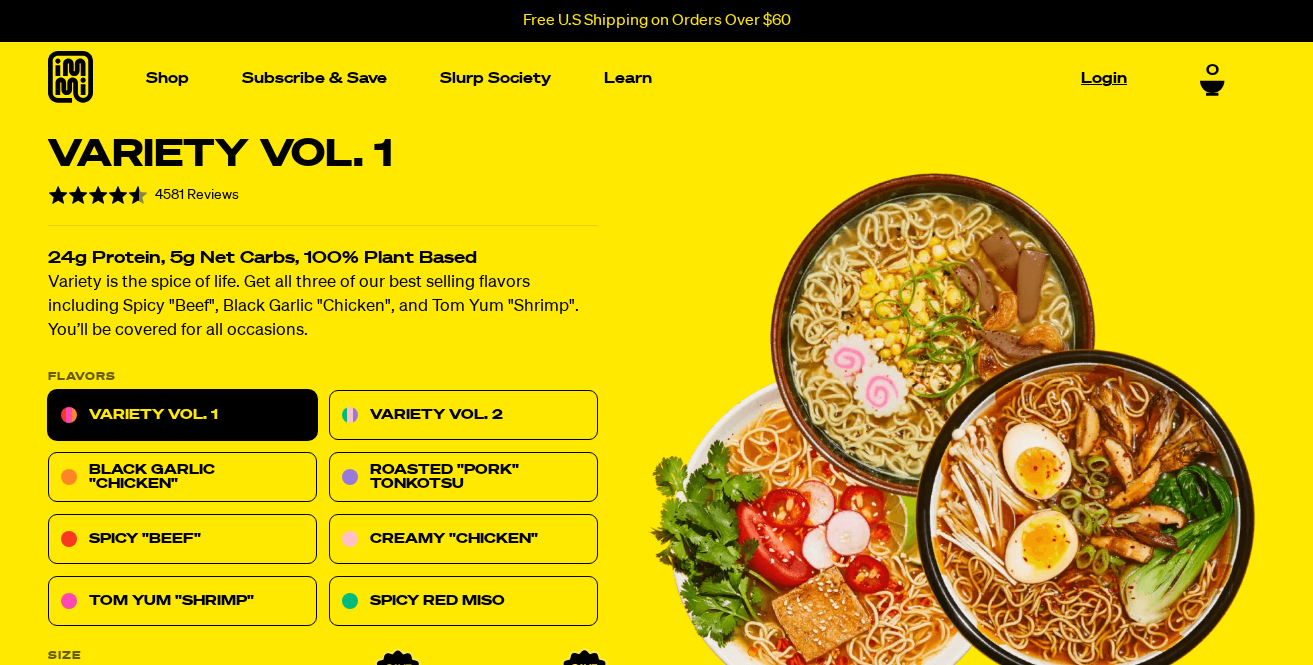 click on "Login" at bounding box center (1104, 78) 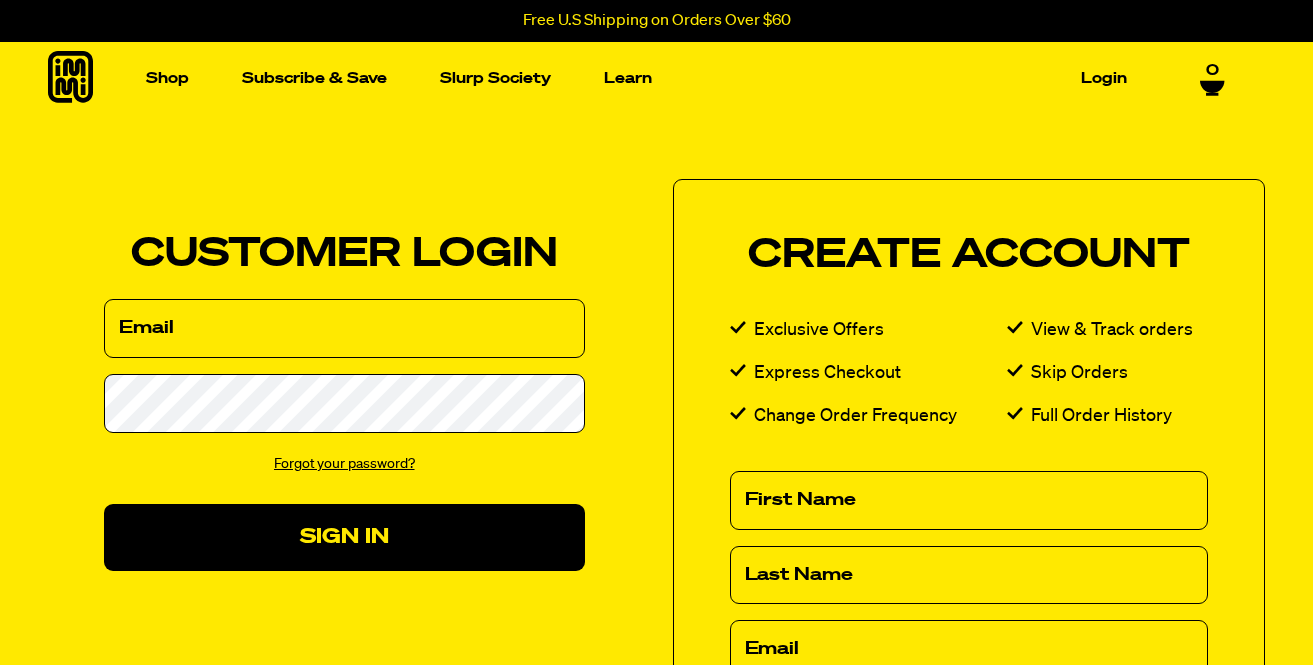 scroll, scrollTop: 0, scrollLeft: 0, axis: both 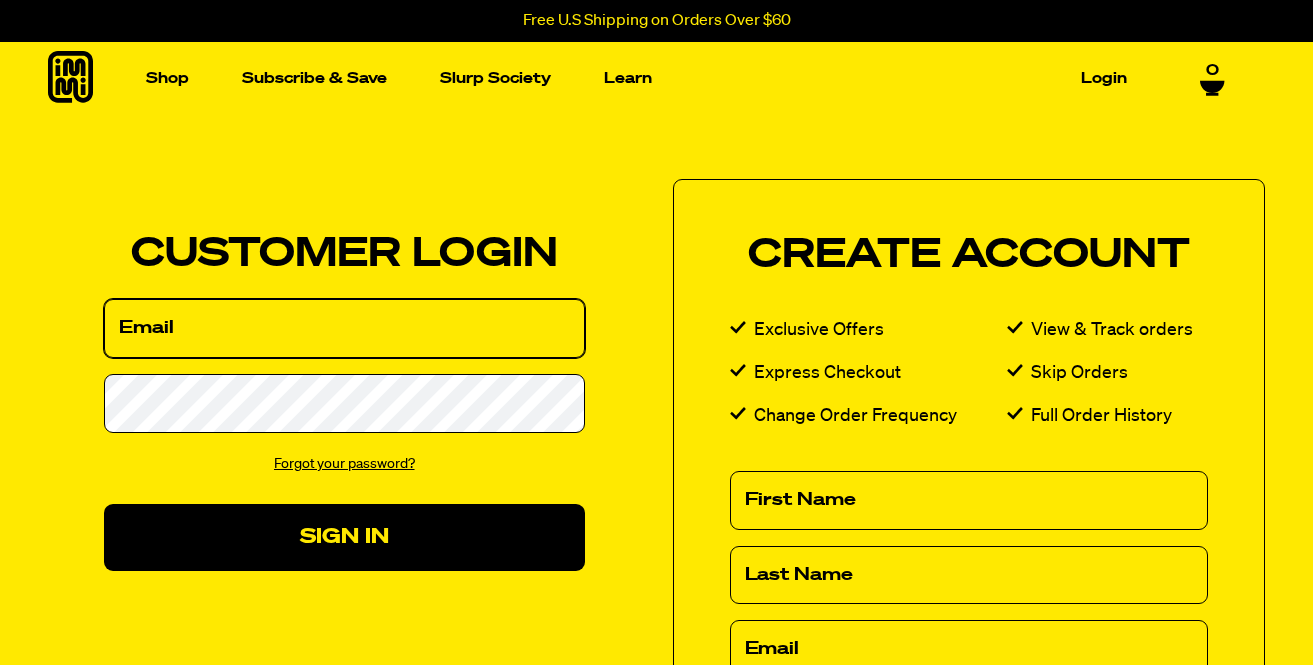 type on "eknight18@mac.com" 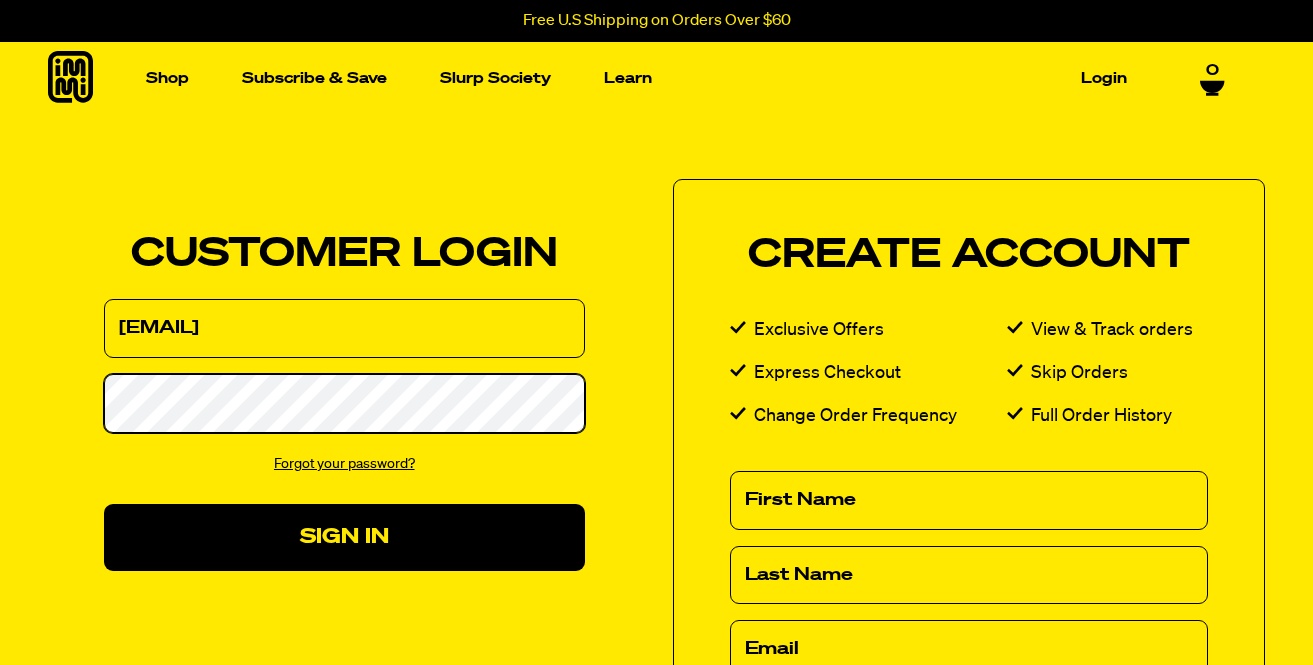 click on "Sign In" at bounding box center (344, 537) 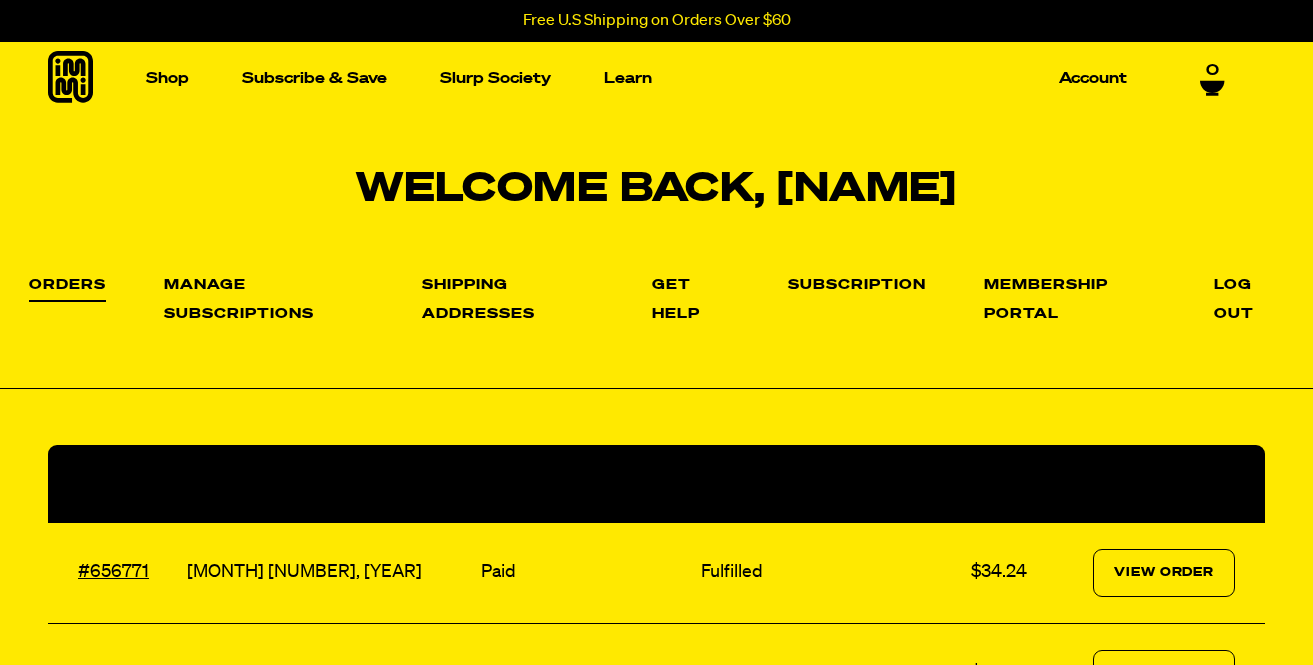 scroll, scrollTop: 0, scrollLeft: 0, axis: both 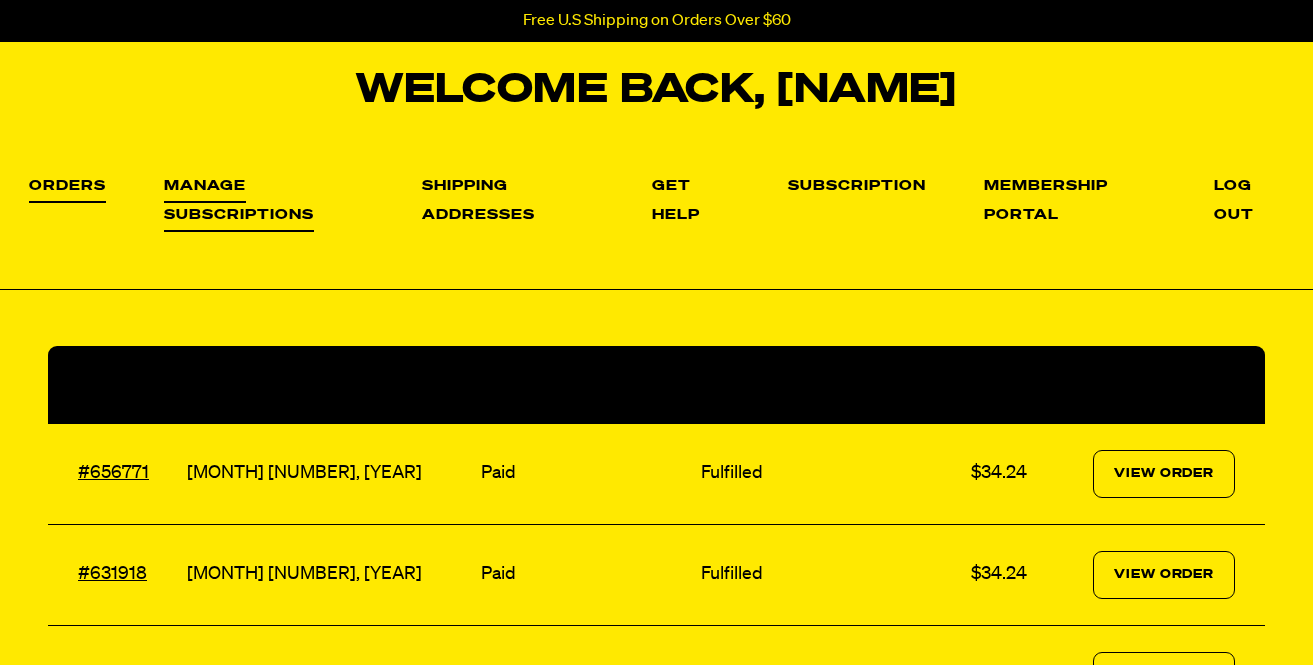 click on "Manage Subscriptions" at bounding box center [239, 205] 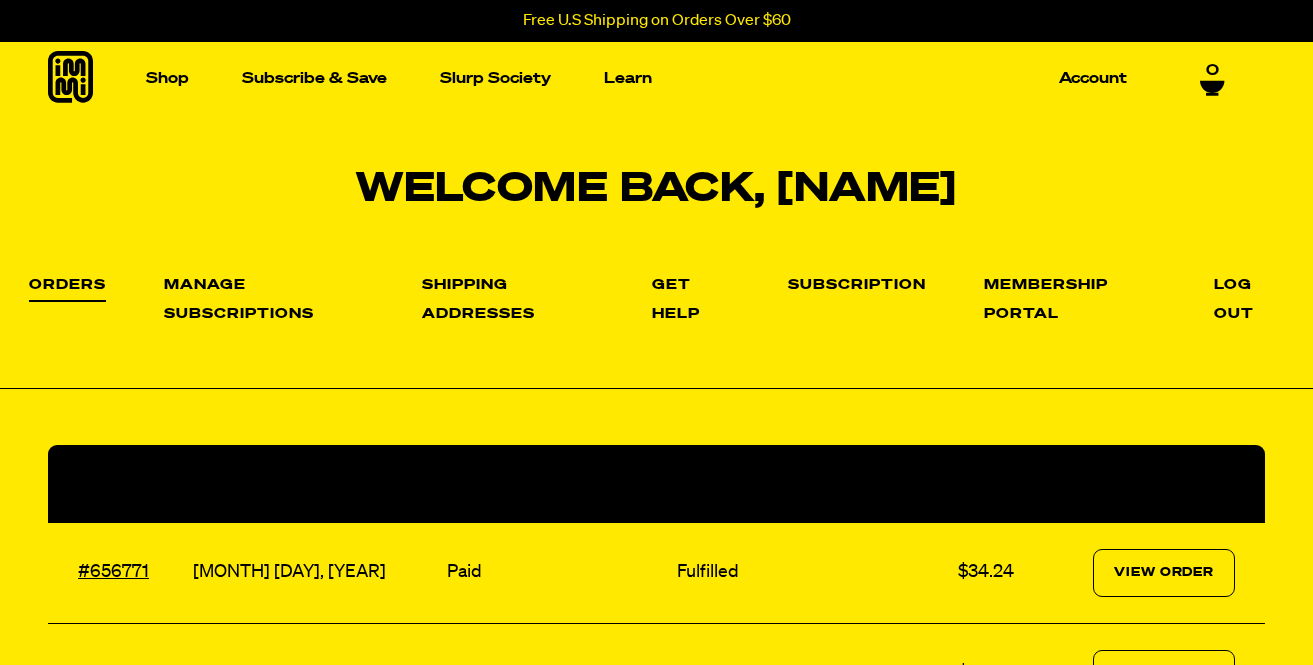 scroll, scrollTop: 99, scrollLeft: 0, axis: vertical 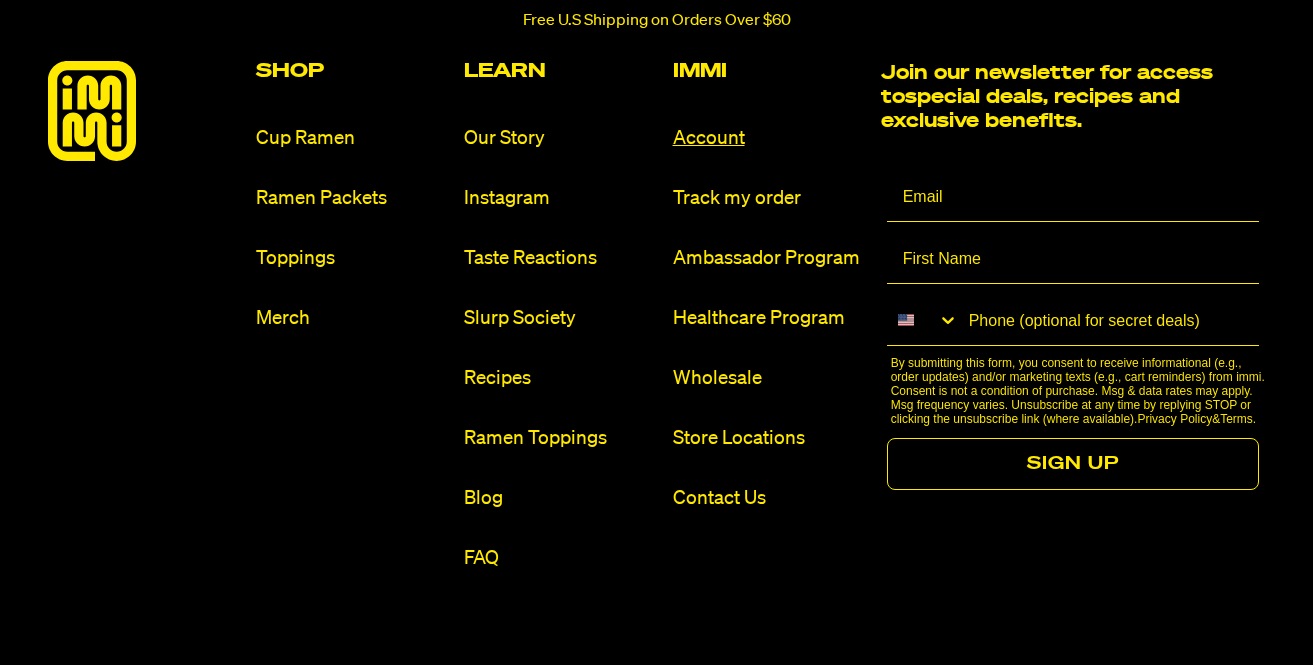 click on "Account" at bounding box center [769, 138] 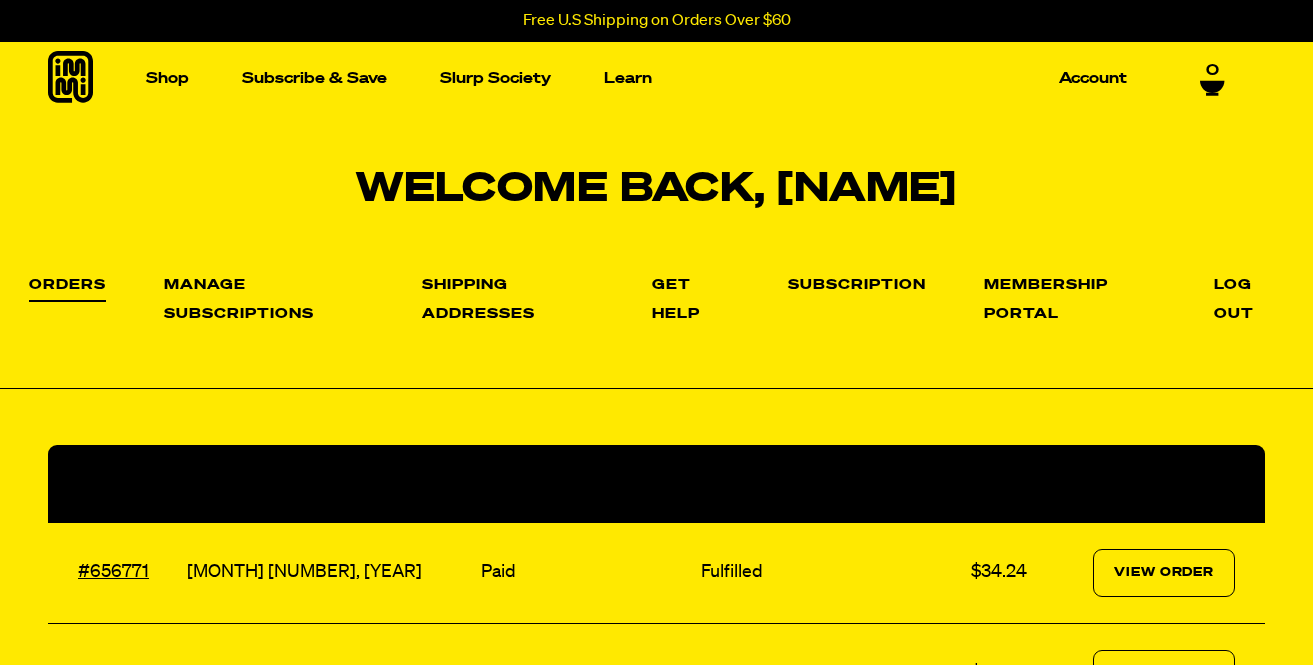 scroll, scrollTop: 0, scrollLeft: 0, axis: both 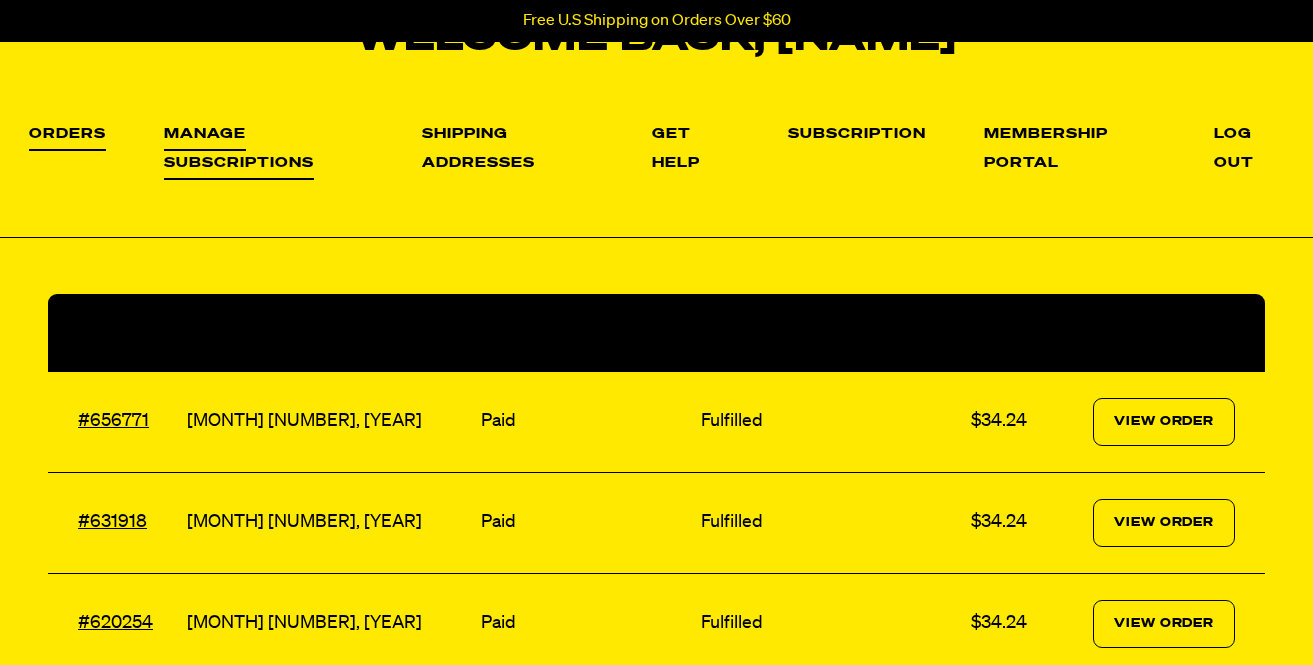 click on "Manage Subscriptions" at bounding box center (239, 153) 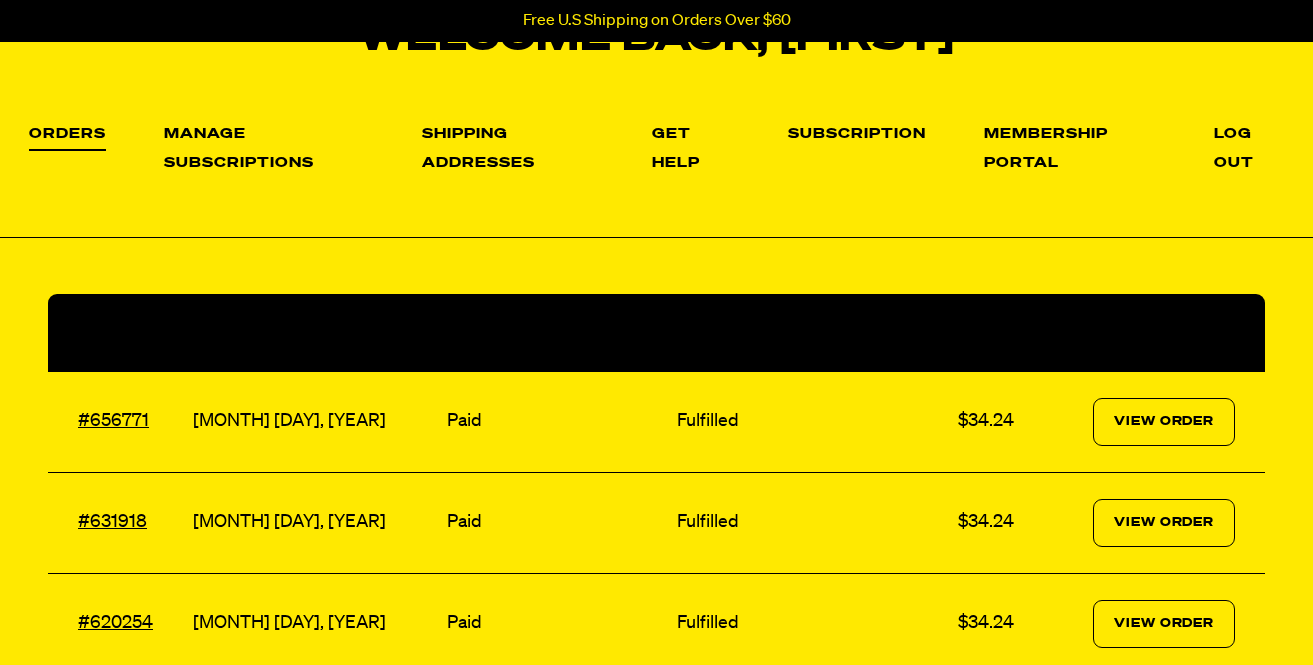 scroll, scrollTop: 151, scrollLeft: 0, axis: vertical 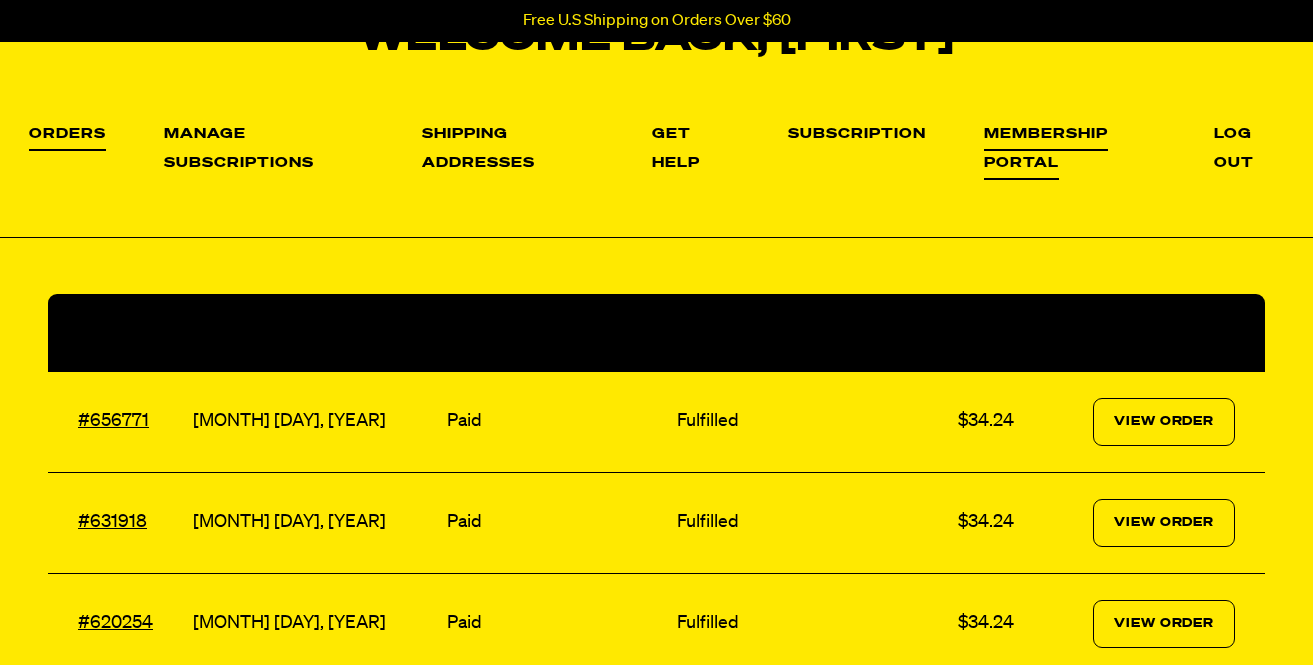 click on "Membership Portal" at bounding box center [1046, 153] 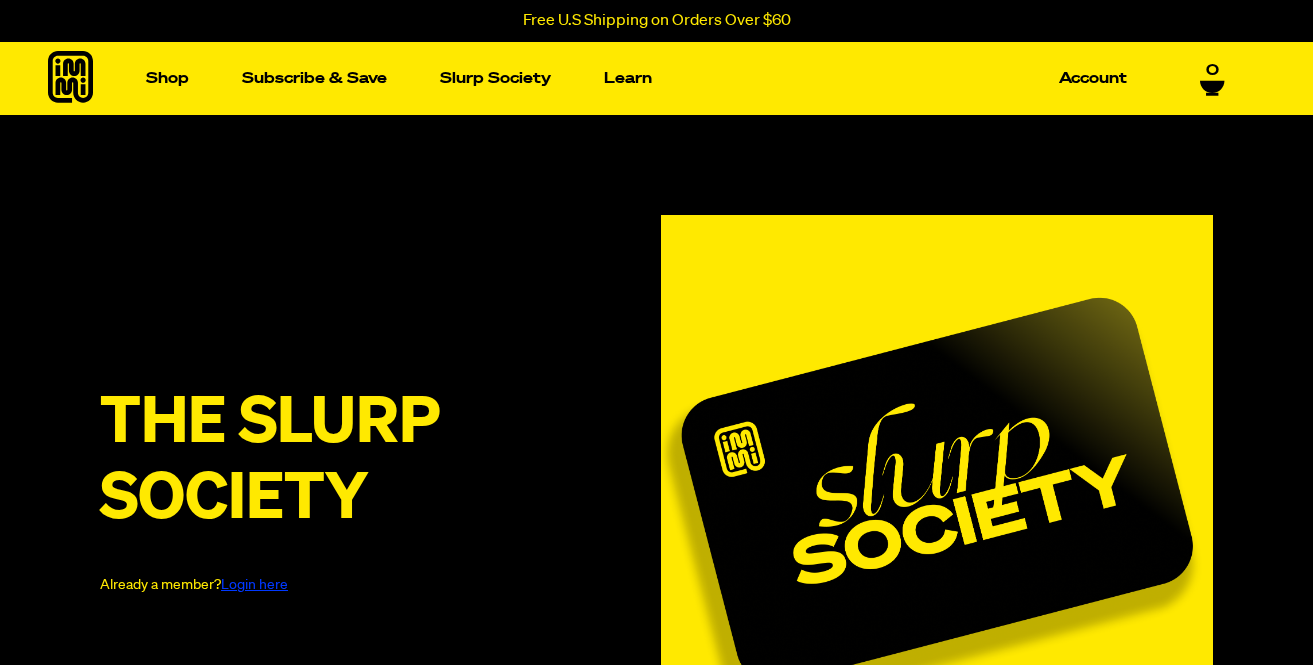 scroll, scrollTop: 0, scrollLeft: 0, axis: both 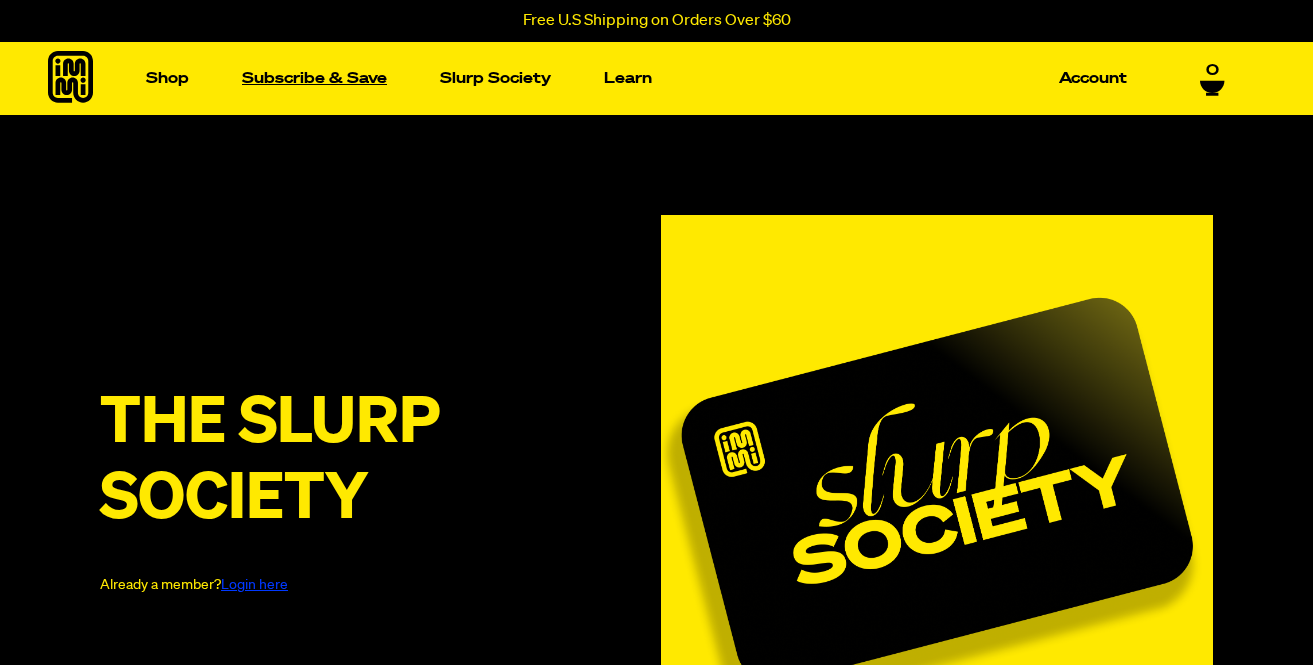 click on "Subscribe & Save" at bounding box center [314, 78] 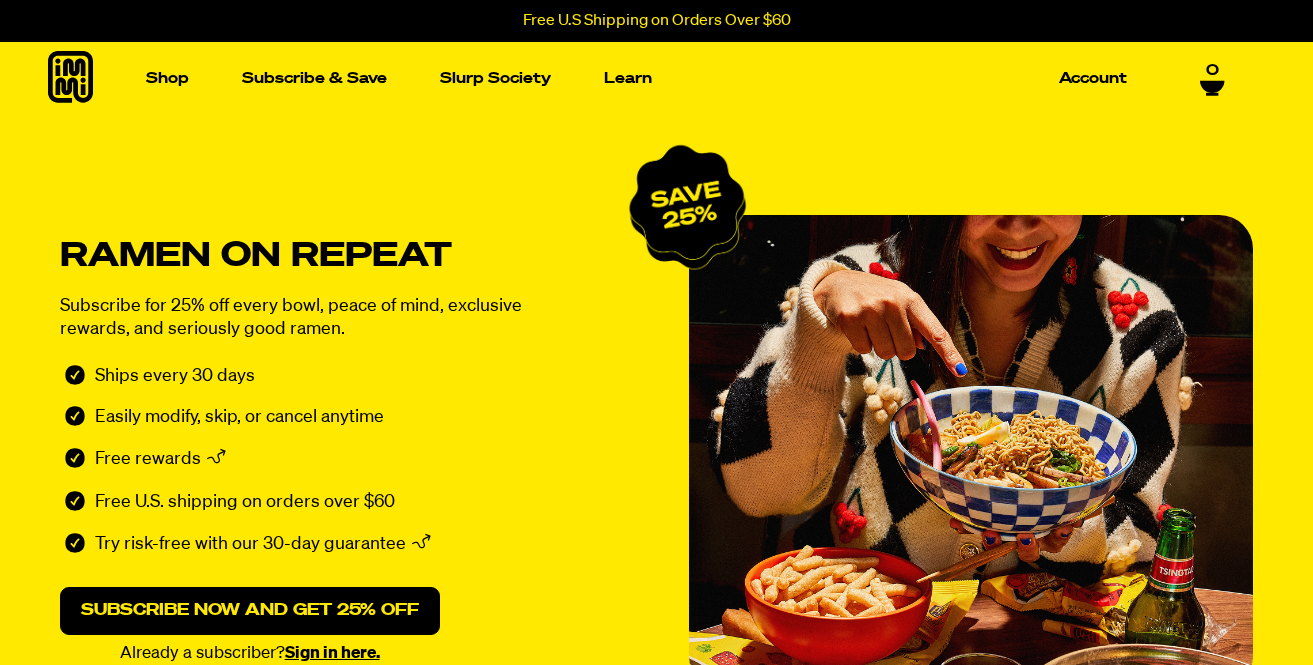 scroll, scrollTop: 0, scrollLeft: 0, axis: both 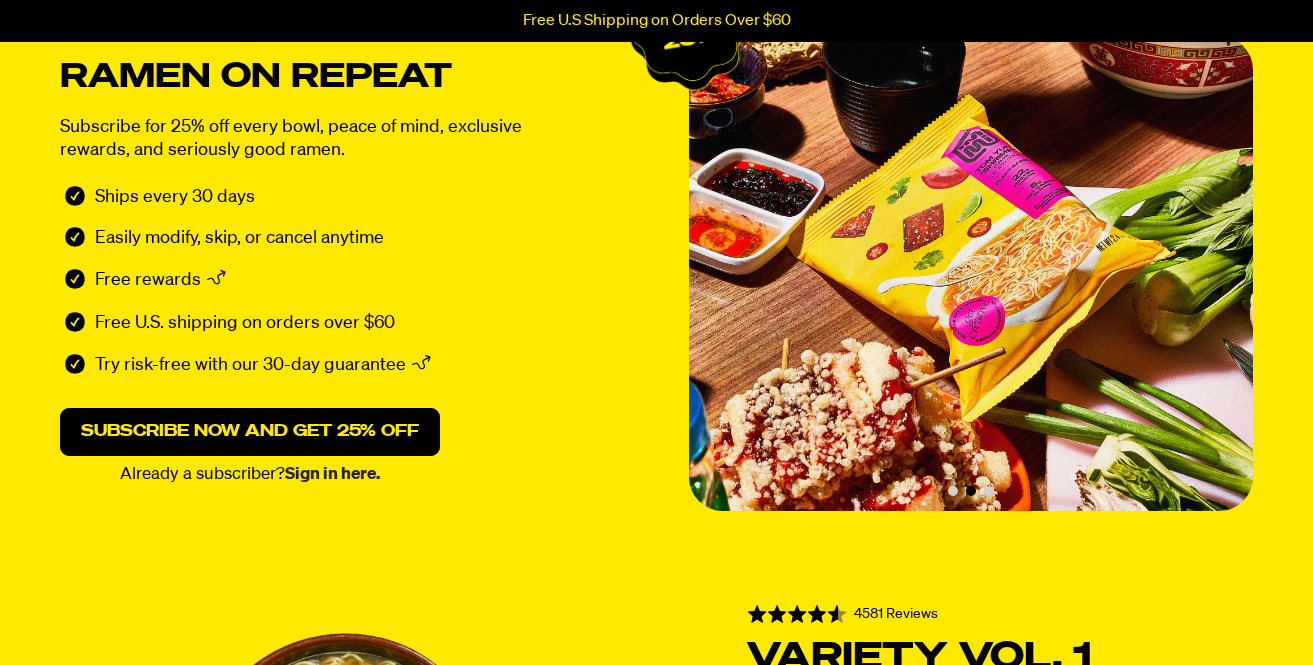 click on "Sign in here." at bounding box center [332, 474] 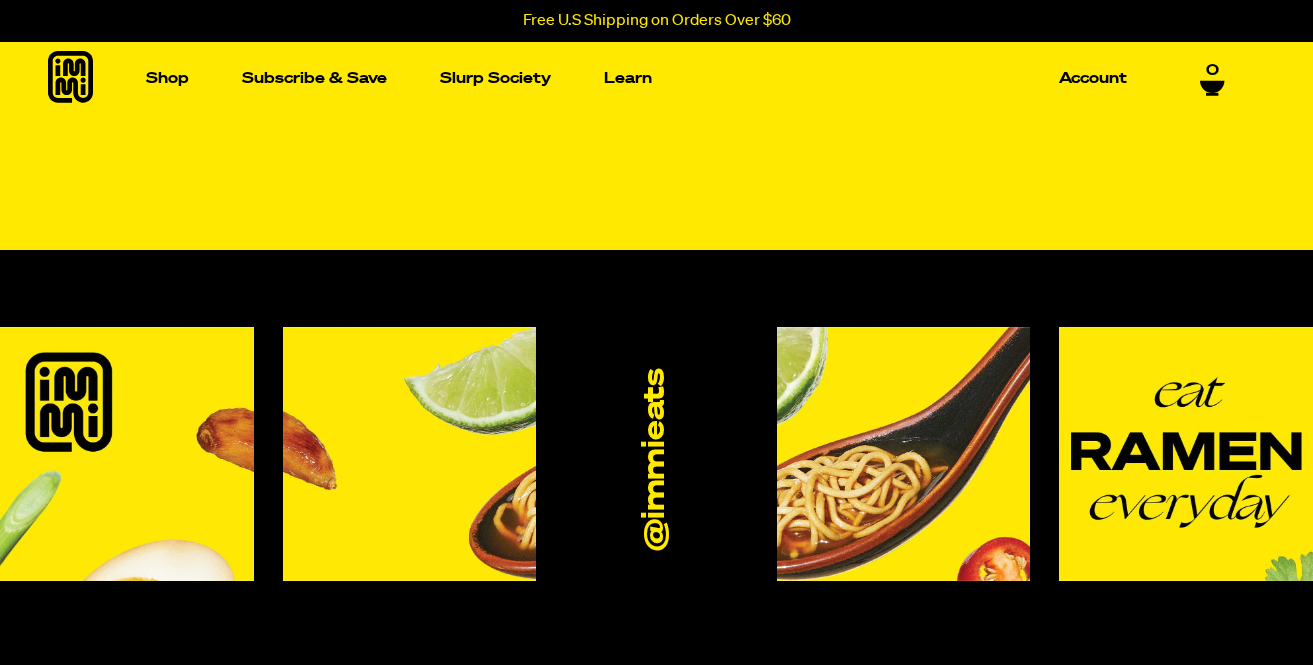scroll, scrollTop: 0, scrollLeft: 0, axis: both 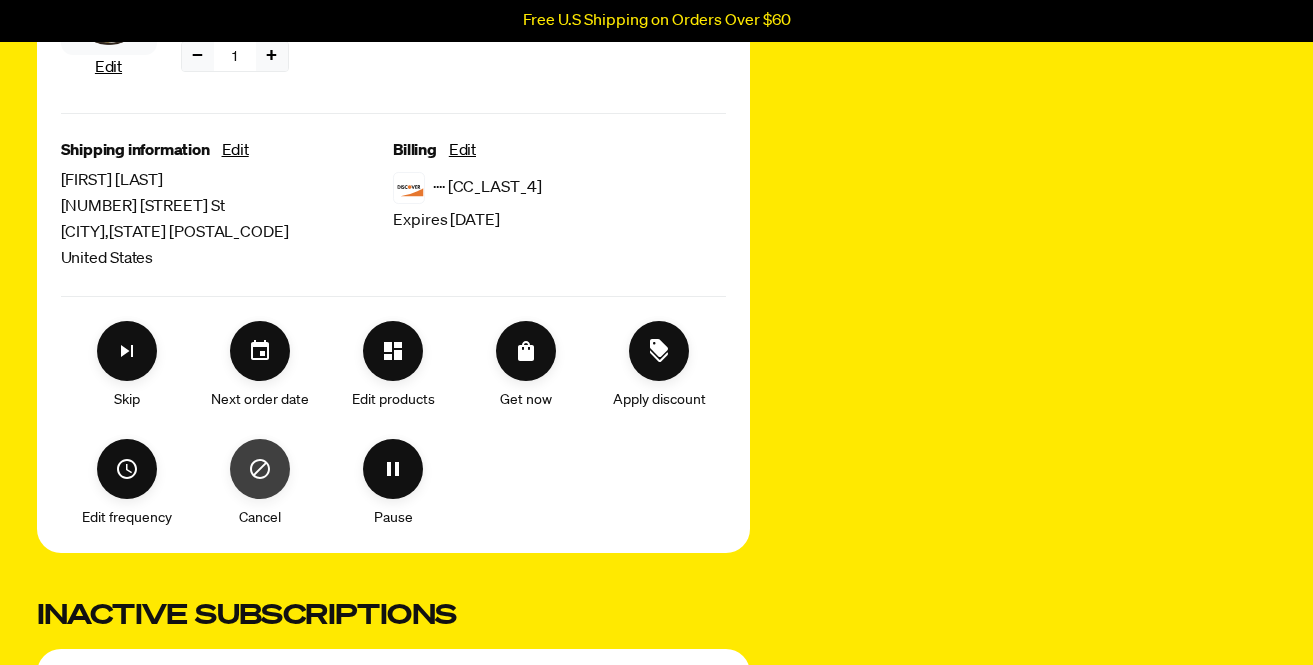 click 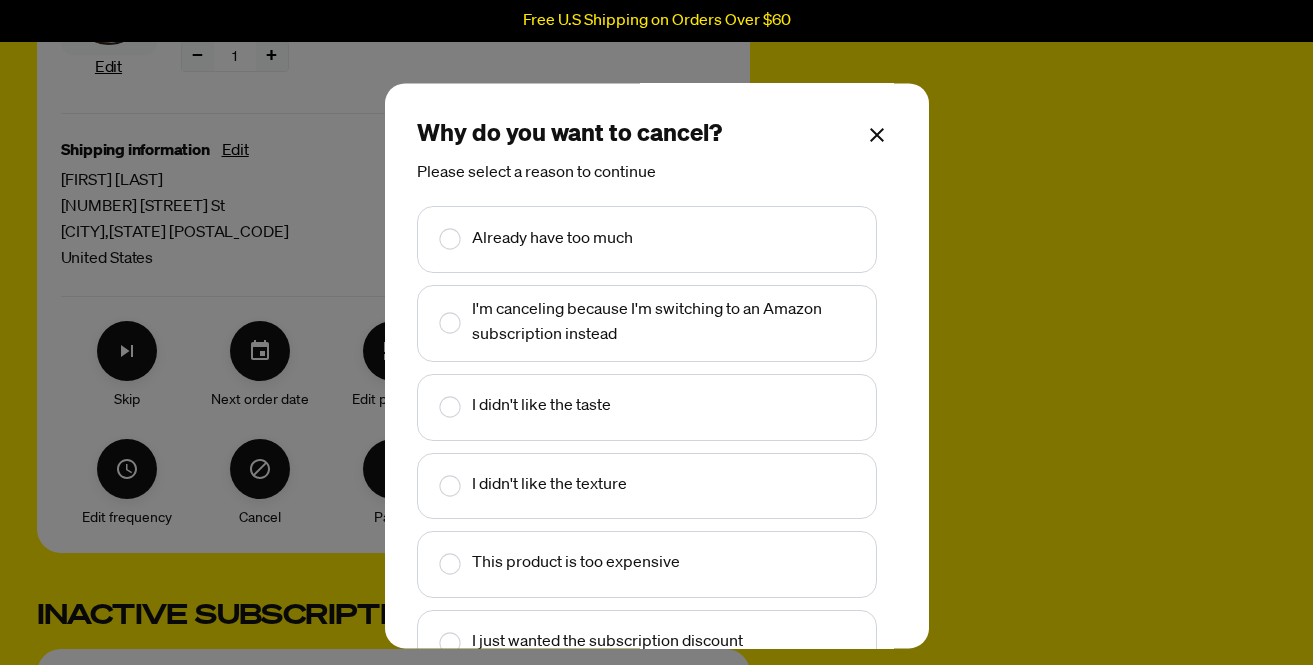 click 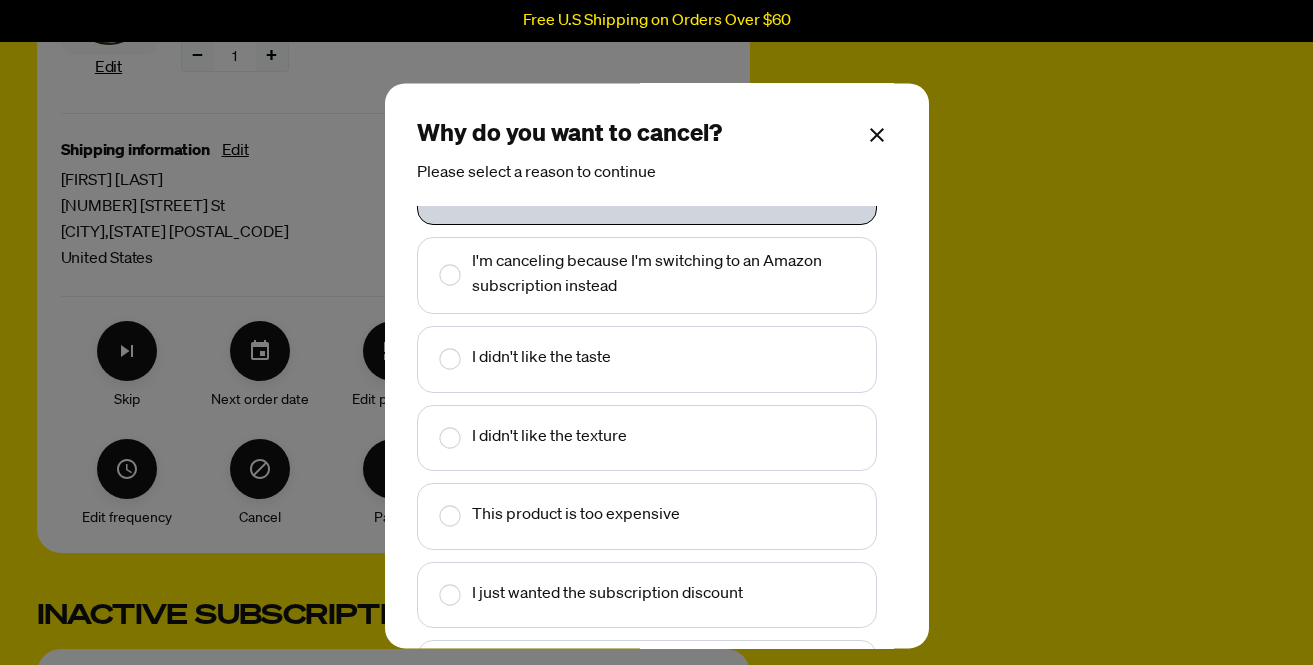 scroll, scrollTop: 47, scrollLeft: 0, axis: vertical 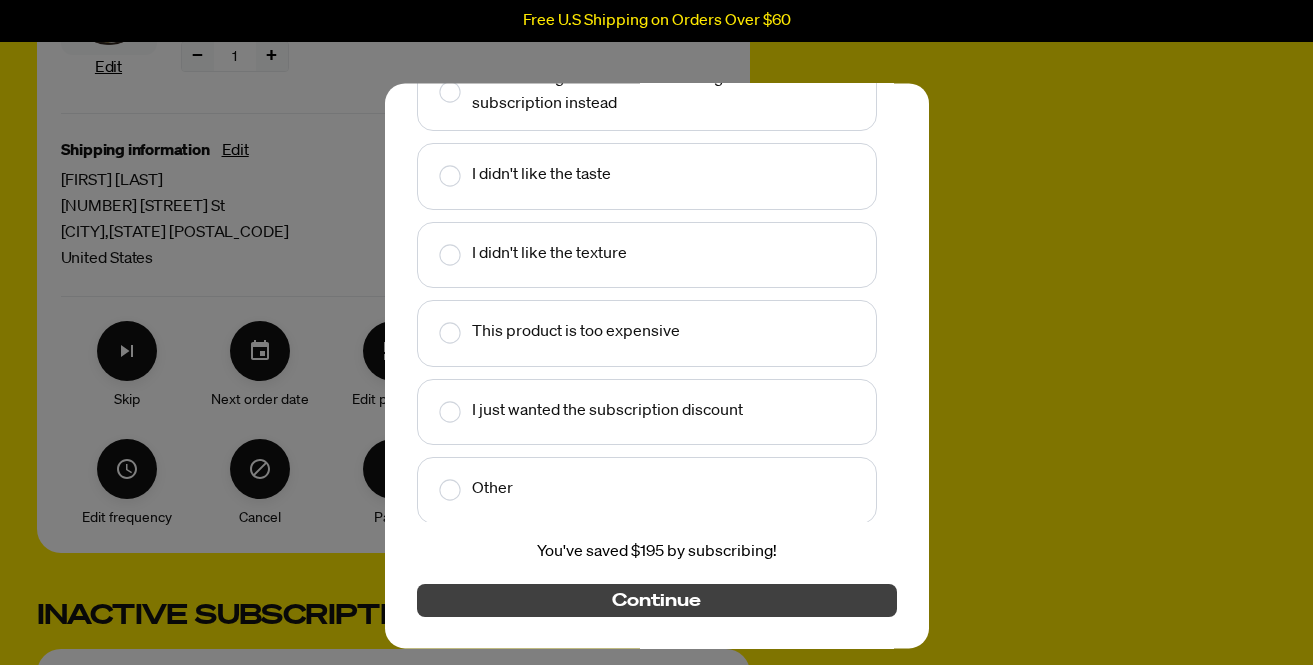 click on "Continue" at bounding box center (656, 601) 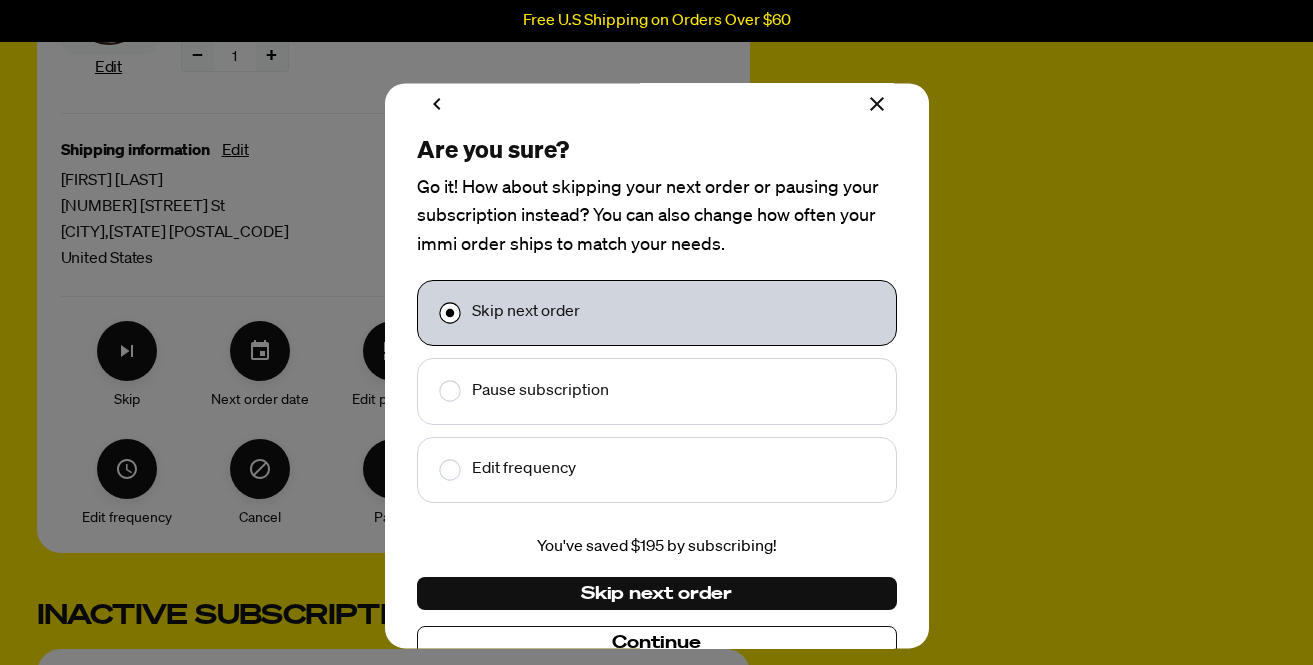 click on "Skip next order" at bounding box center [657, 594] 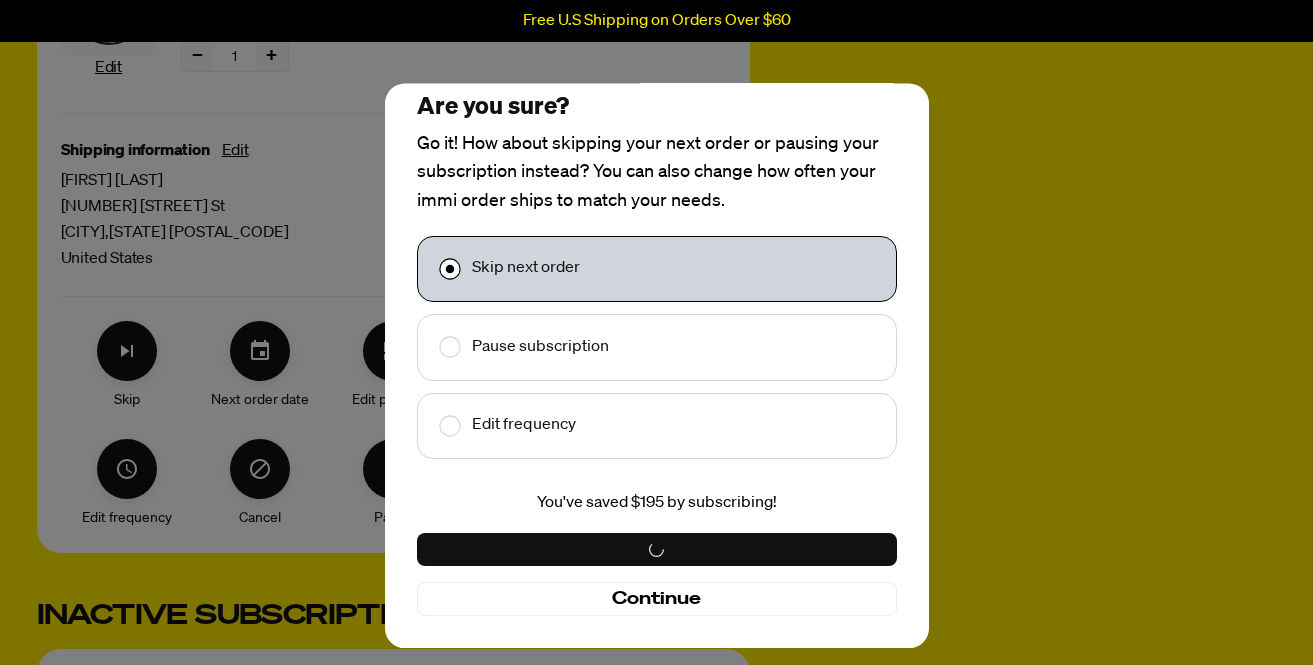 scroll, scrollTop: 81, scrollLeft: 0, axis: vertical 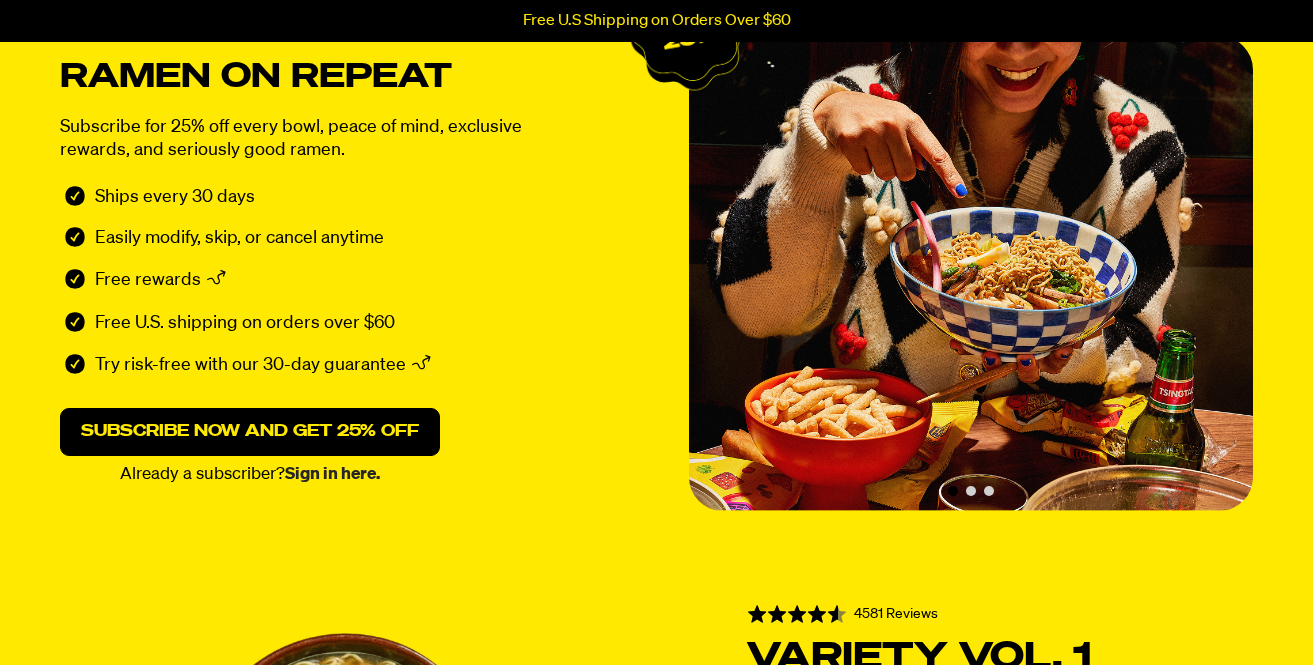 click on "Sign in here." at bounding box center [332, 474] 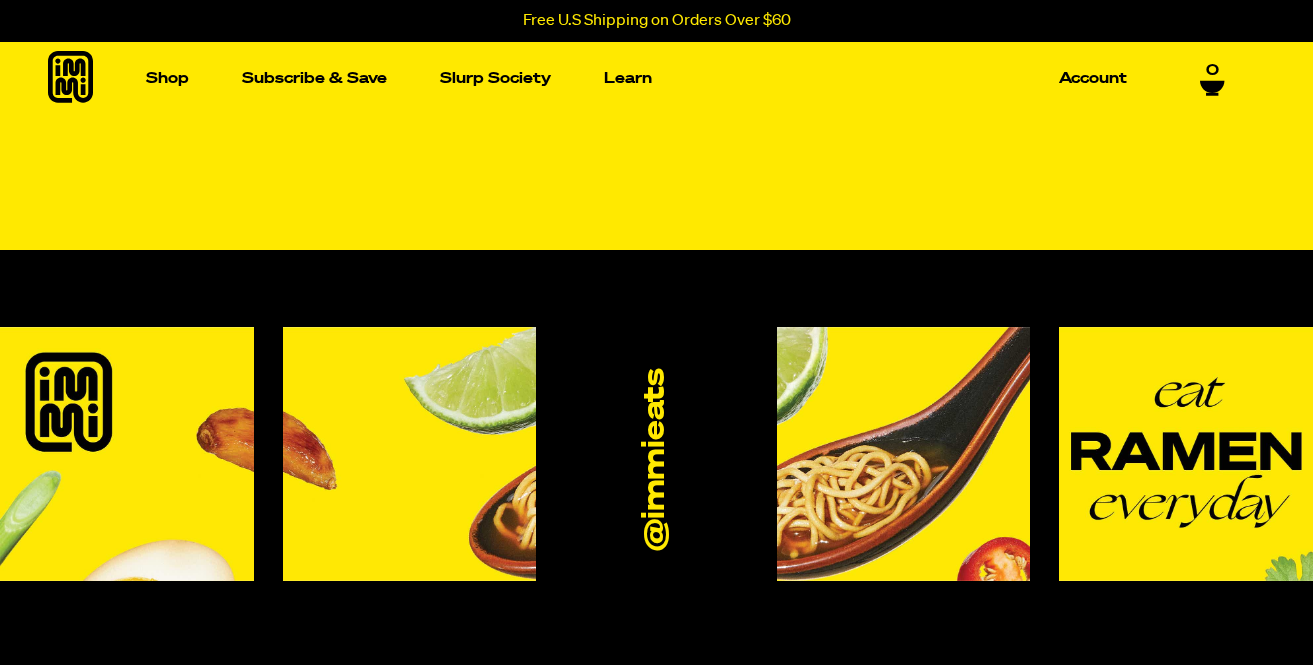 scroll, scrollTop: 0, scrollLeft: 0, axis: both 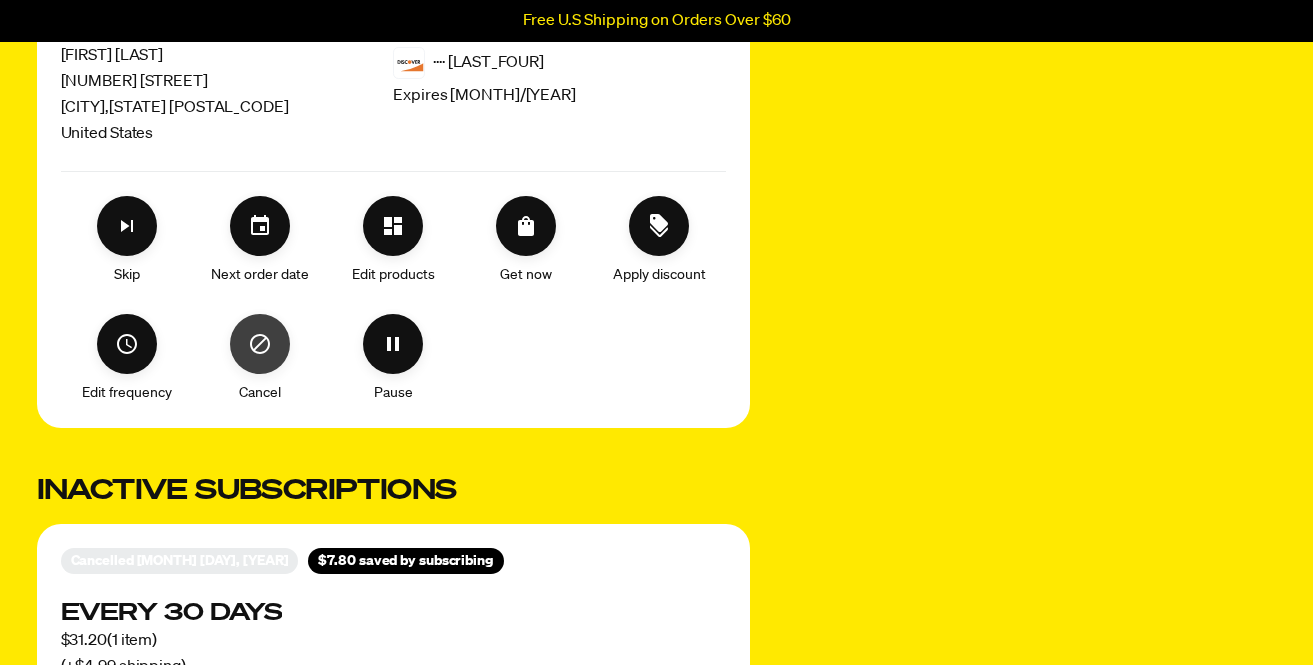 click 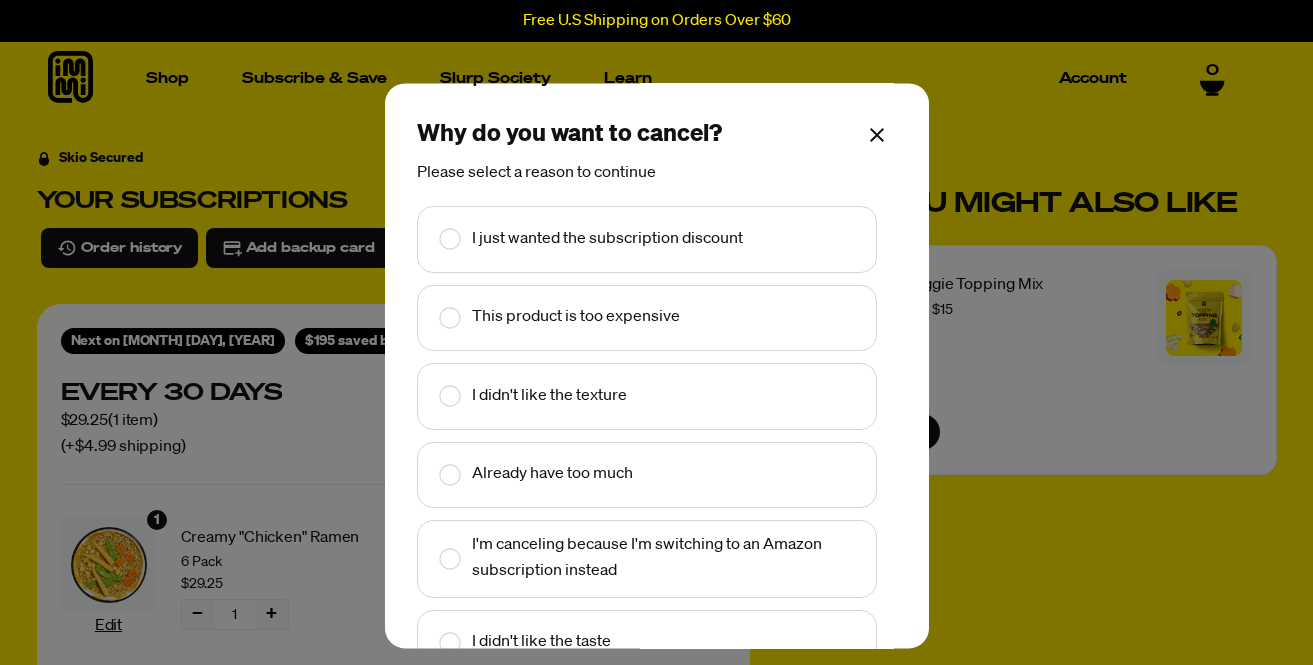 scroll, scrollTop: 0, scrollLeft: 0, axis: both 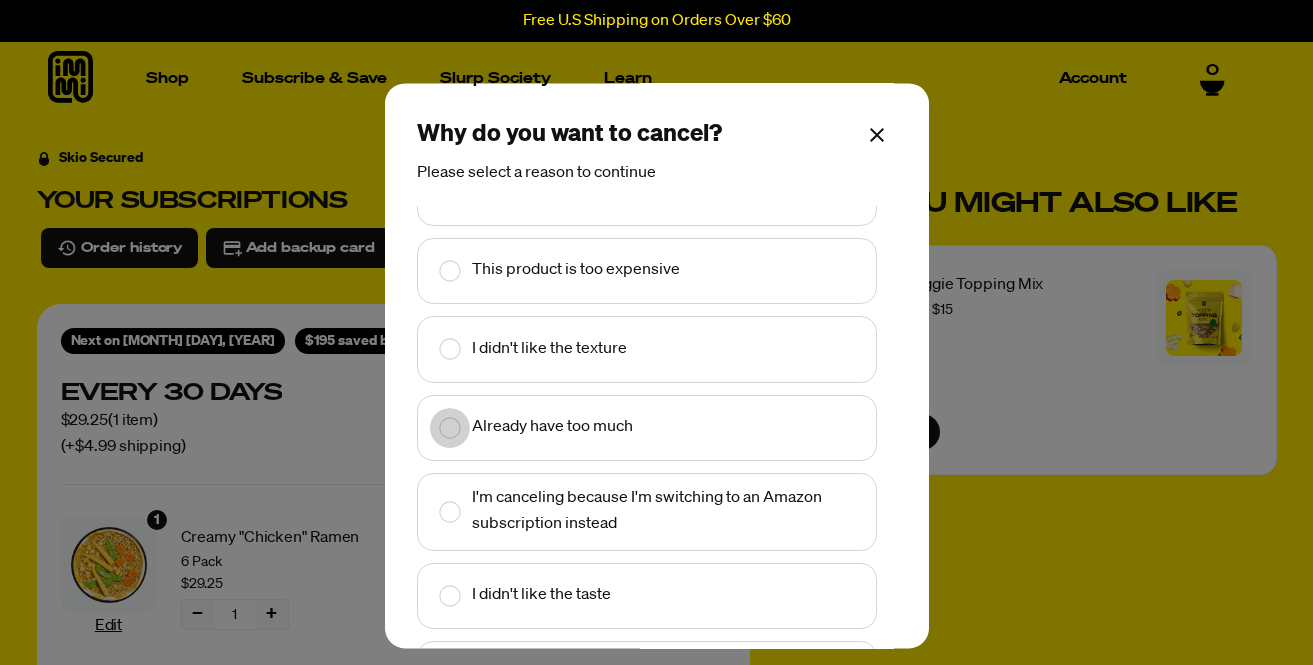 click 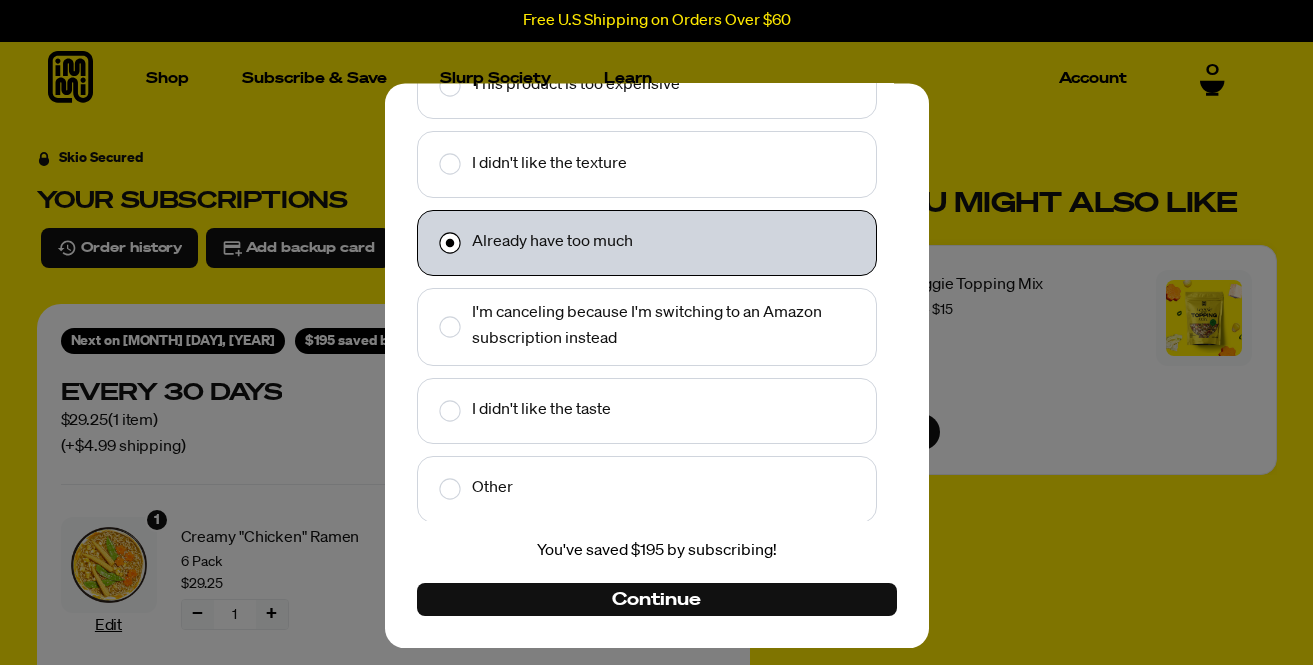 scroll, scrollTop: 184, scrollLeft: 0, axis: vertical 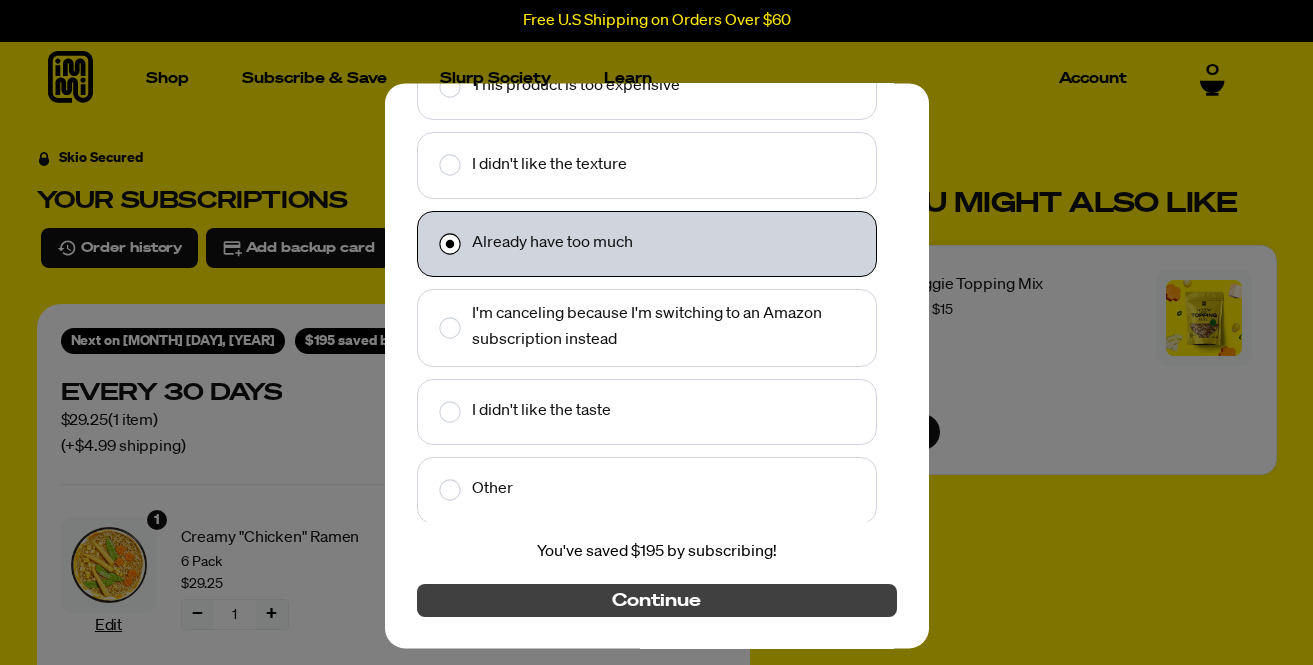 click on "Continue" at bounding box center [656, 601] 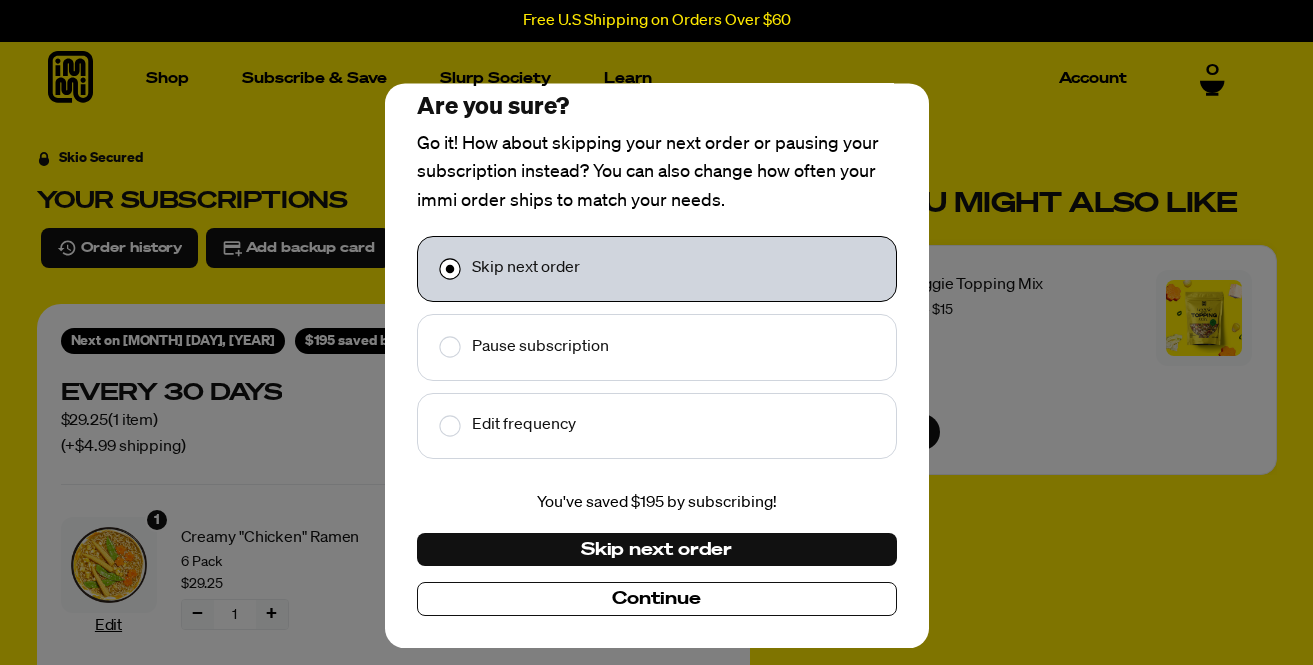 scroll, scrollTop: 72, scrollLeft: 0, axis: vertical 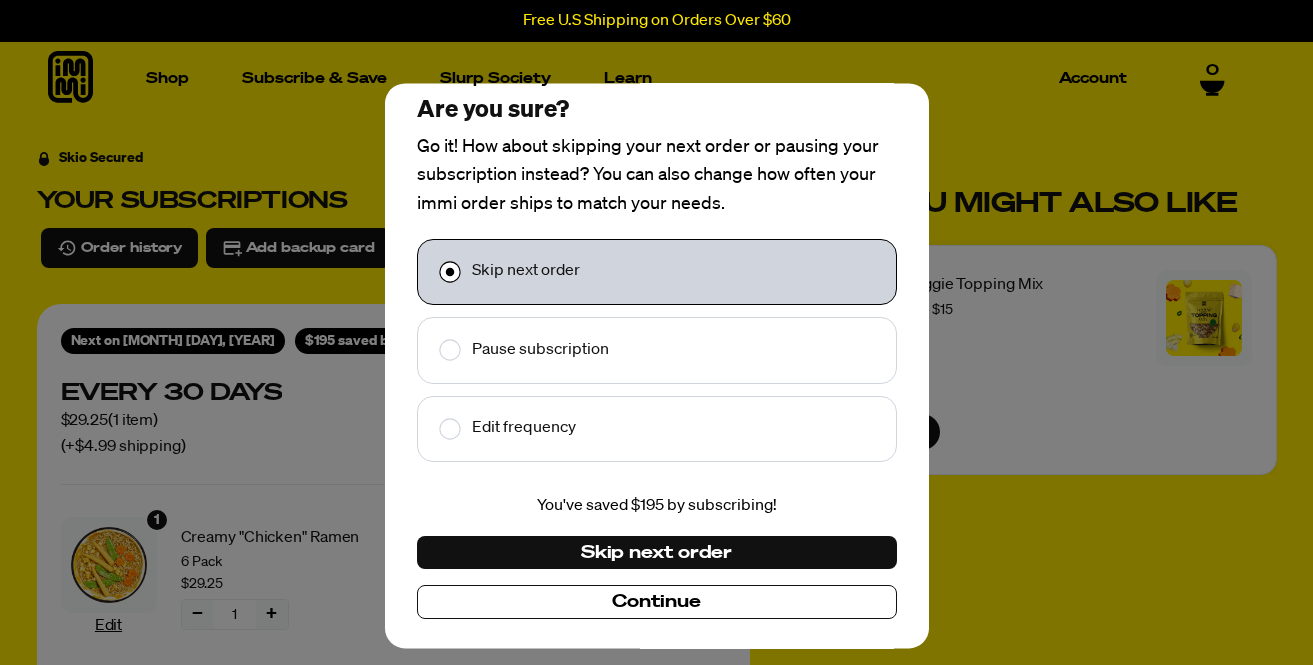 click on "Continue" at bounding box center [656, 602] 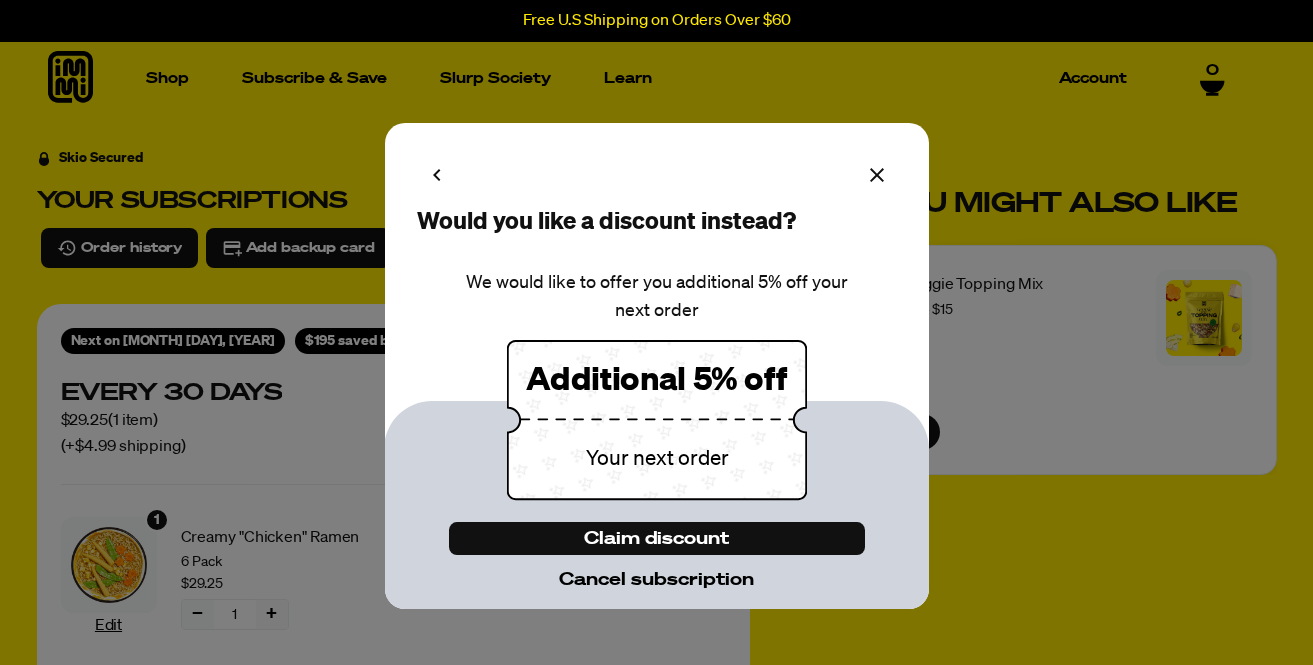 scroll, scrollTop: 0, scrollLeft: 0, axis: both 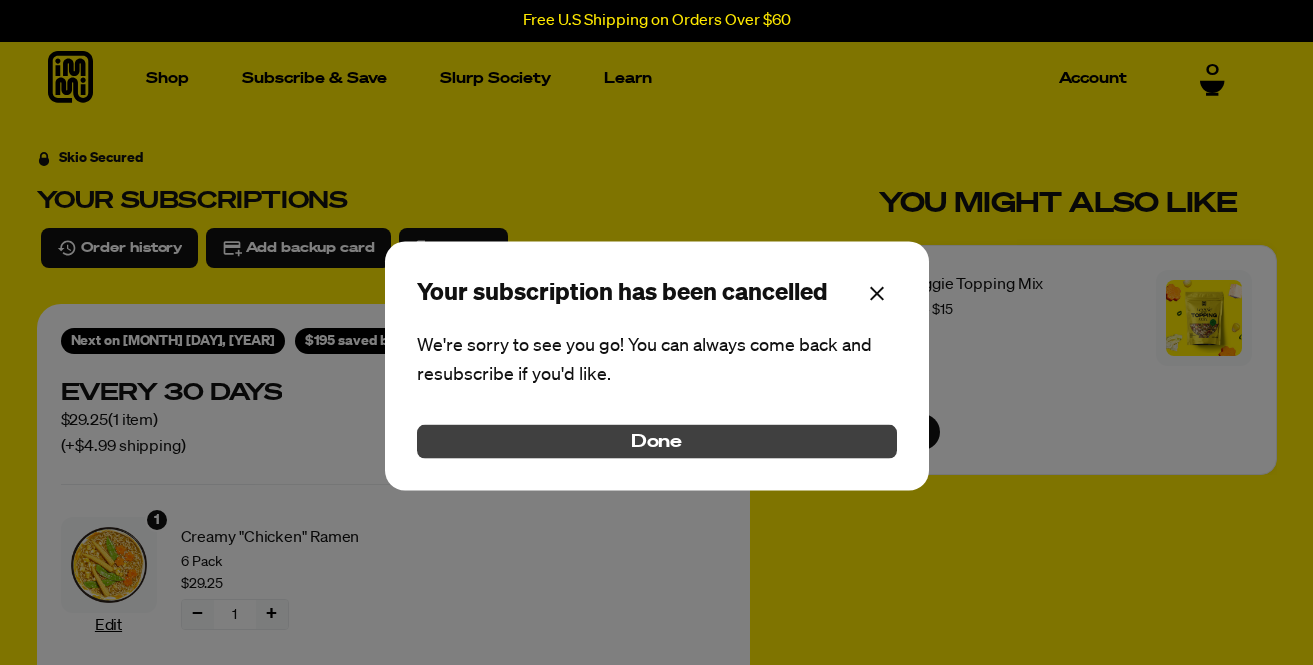click on "Done" at bounding box center (657, 442) 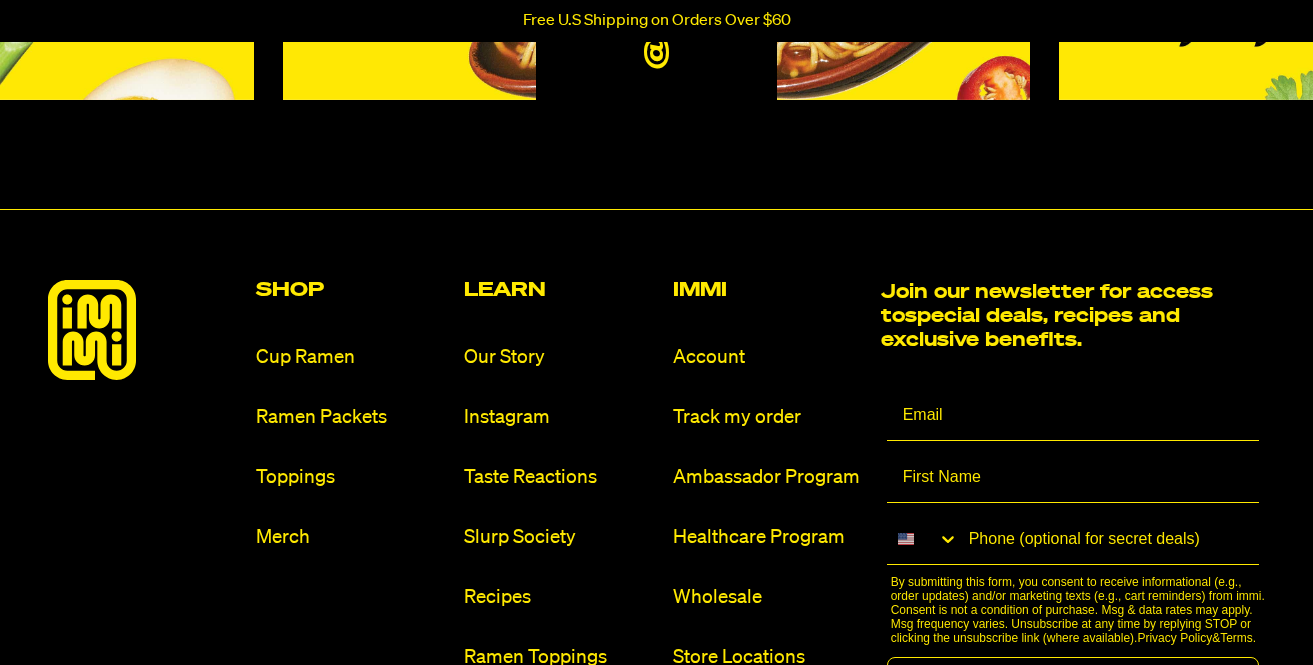 scroll, scrollTop: 2674, scrollLeft: 0, axis: vertical 